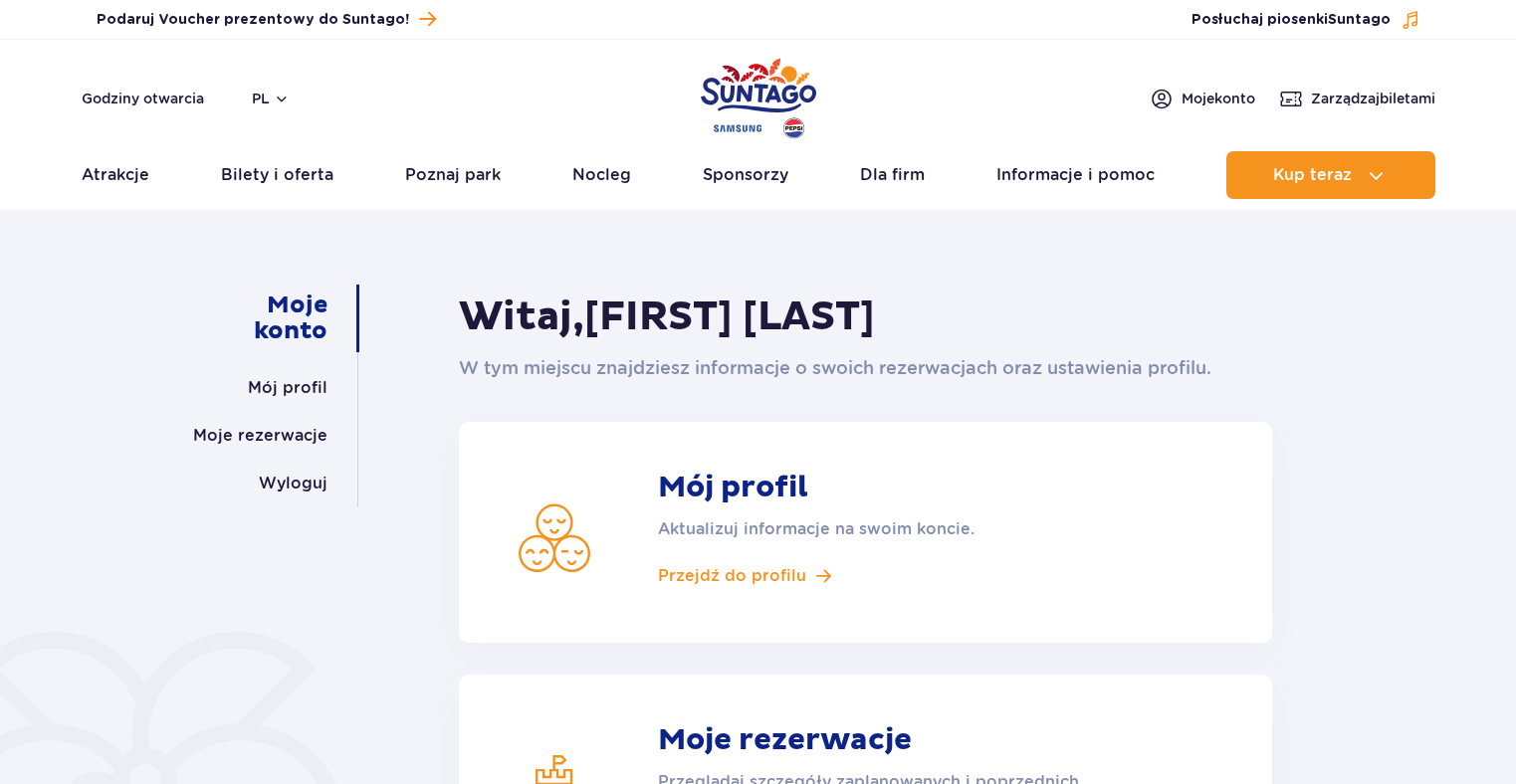 scroll, scrollTop: 0, scrollLeft: 0, axis: both 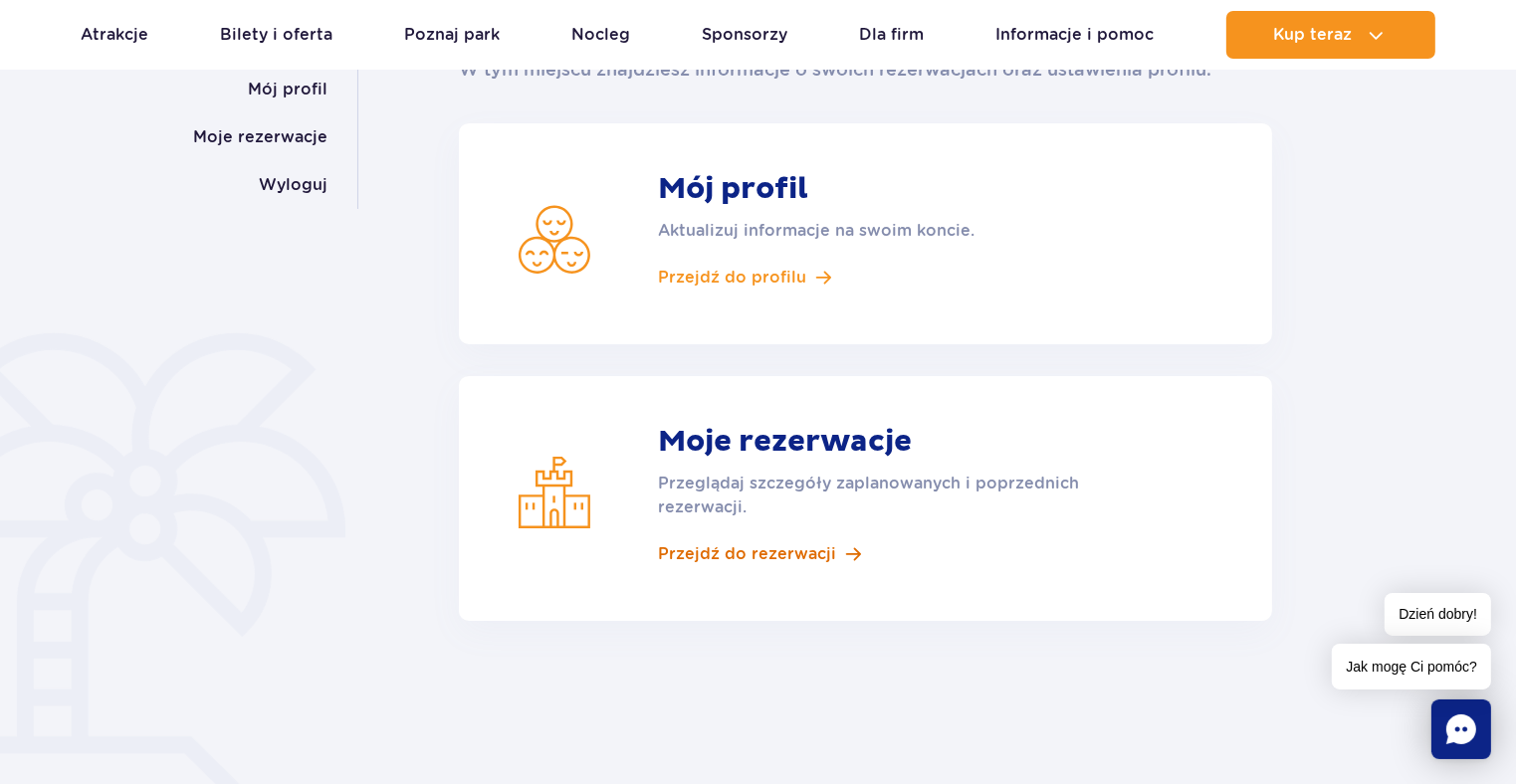 click on "Przejdź do rezerwacji" at bounding box center (747, 554) 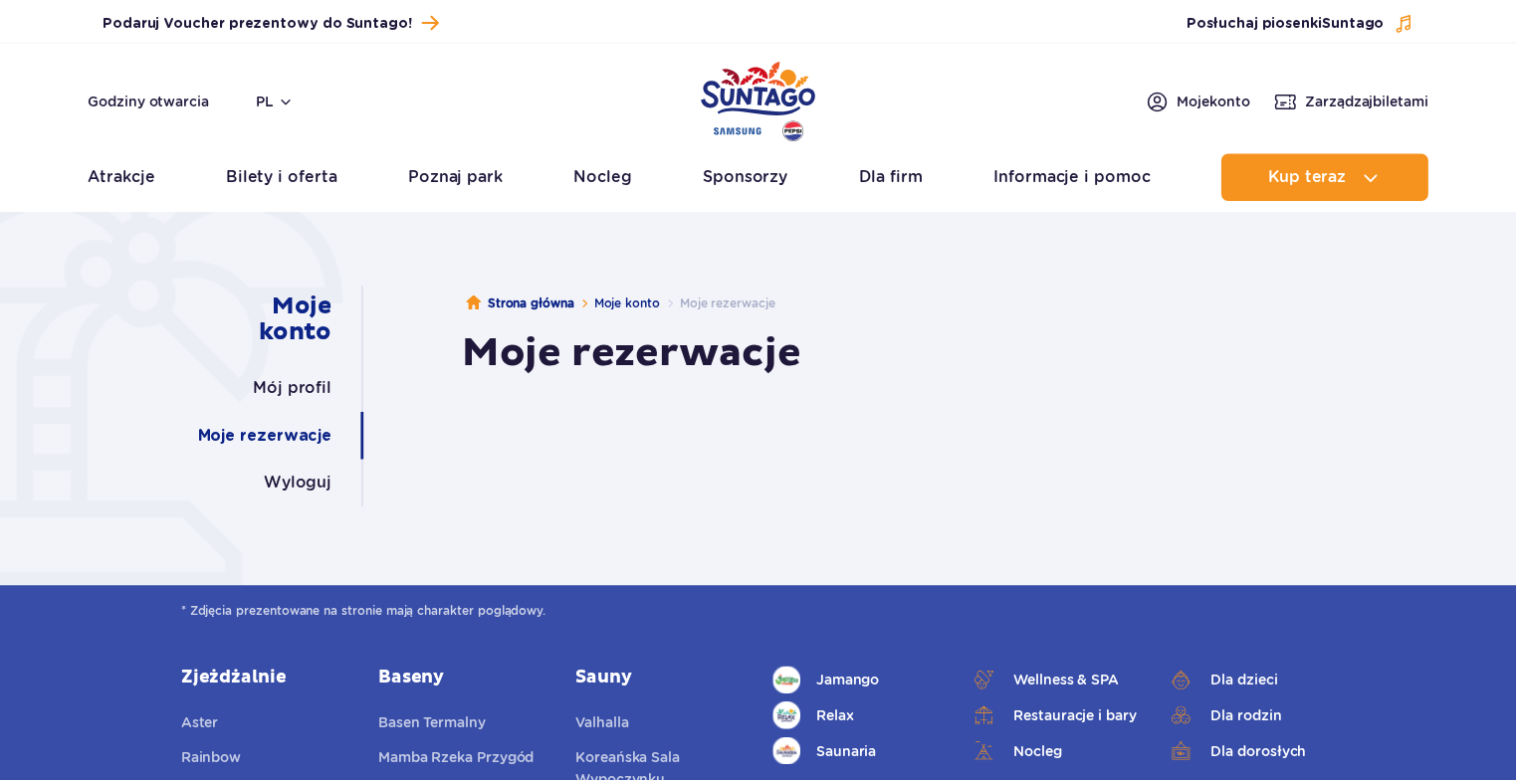 scroll, scrollTop: 0, scrollLeft: 0, axis: both 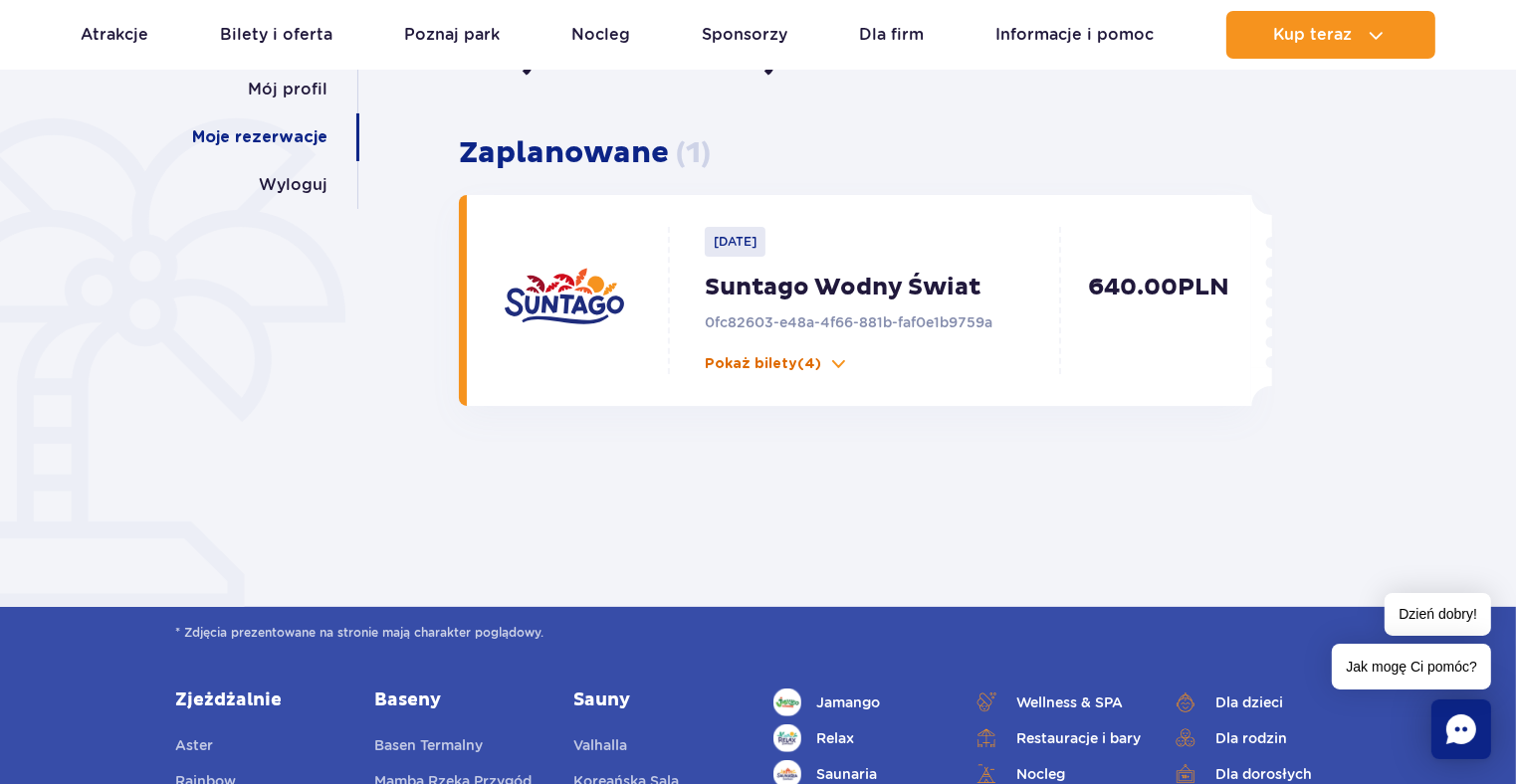 click at bounding box center (839, 364) 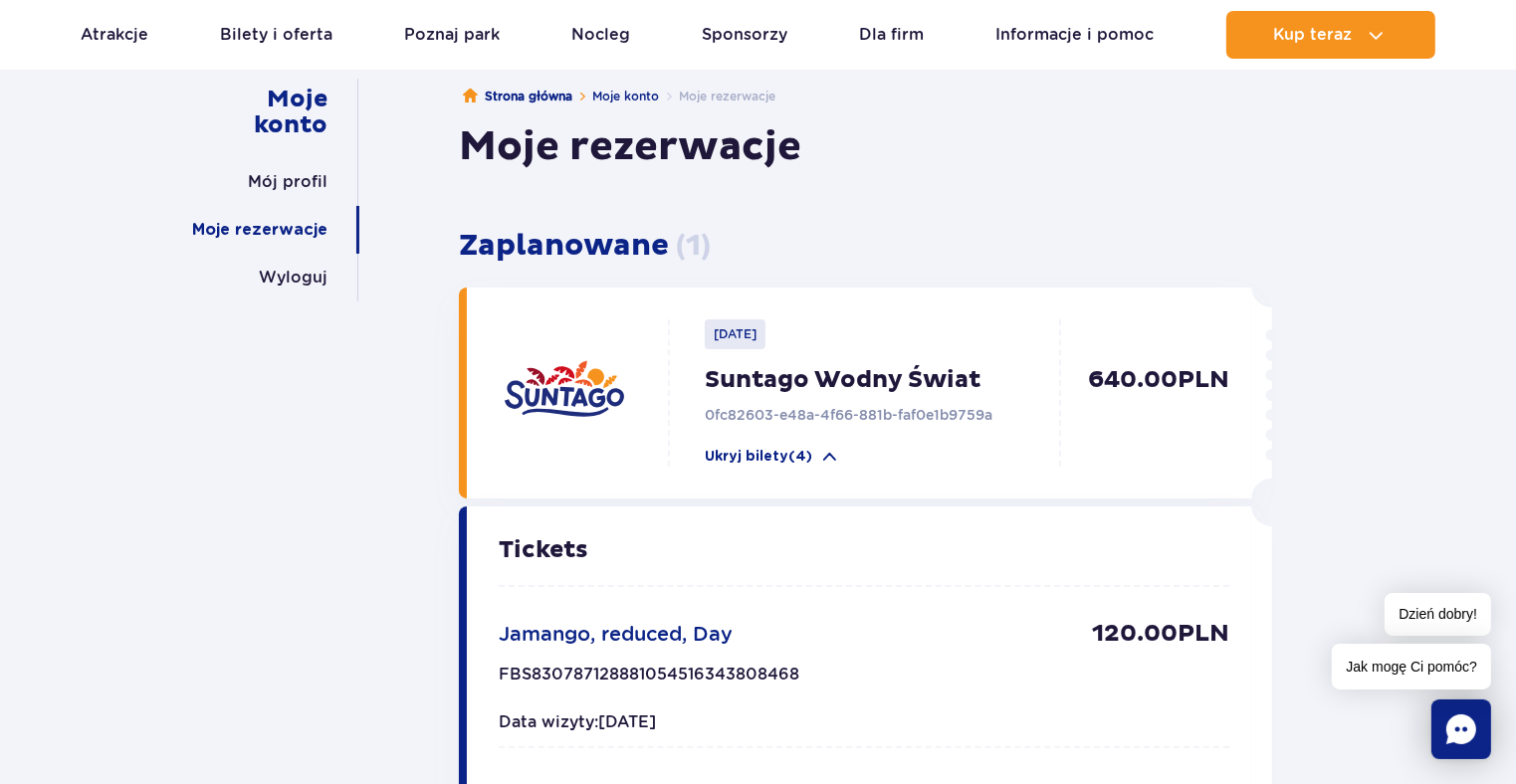 scroll, scrollTop: 99, scrollLeft: 0, axis: vertical 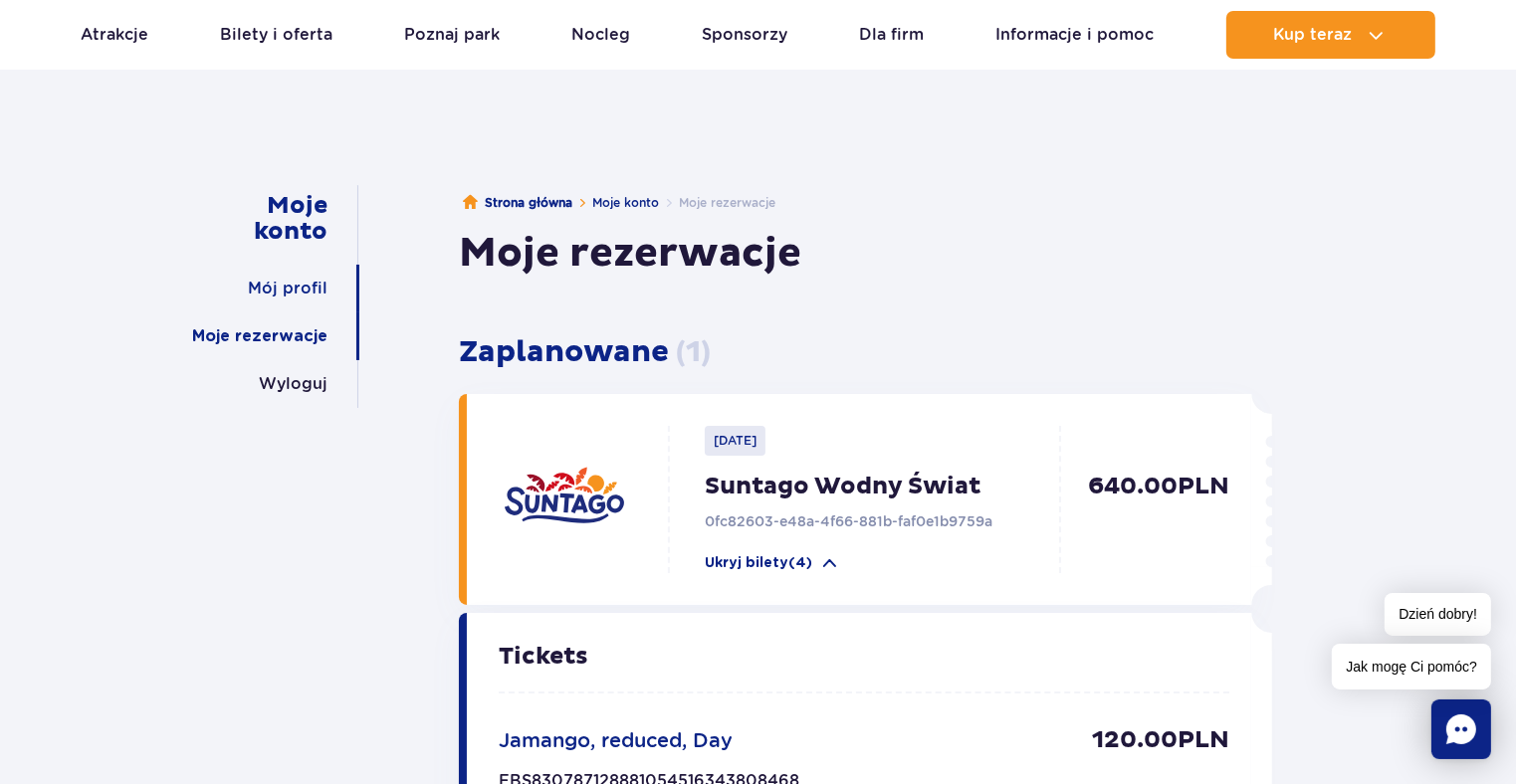 click on "Mój profil" at bounding box center (288, 289) 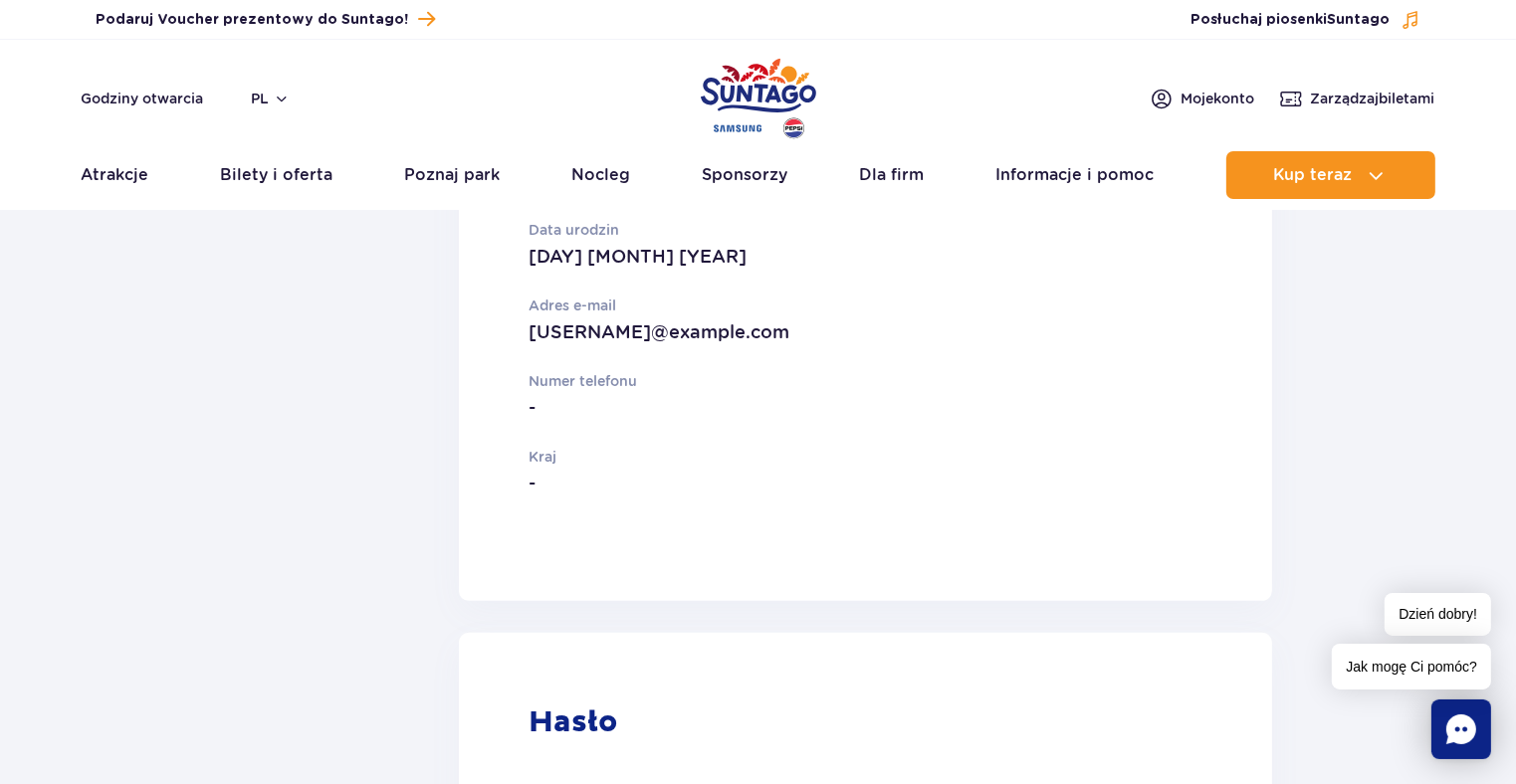 scroll, scrollTop: 796, scrollLeft: 0, axis: vertical 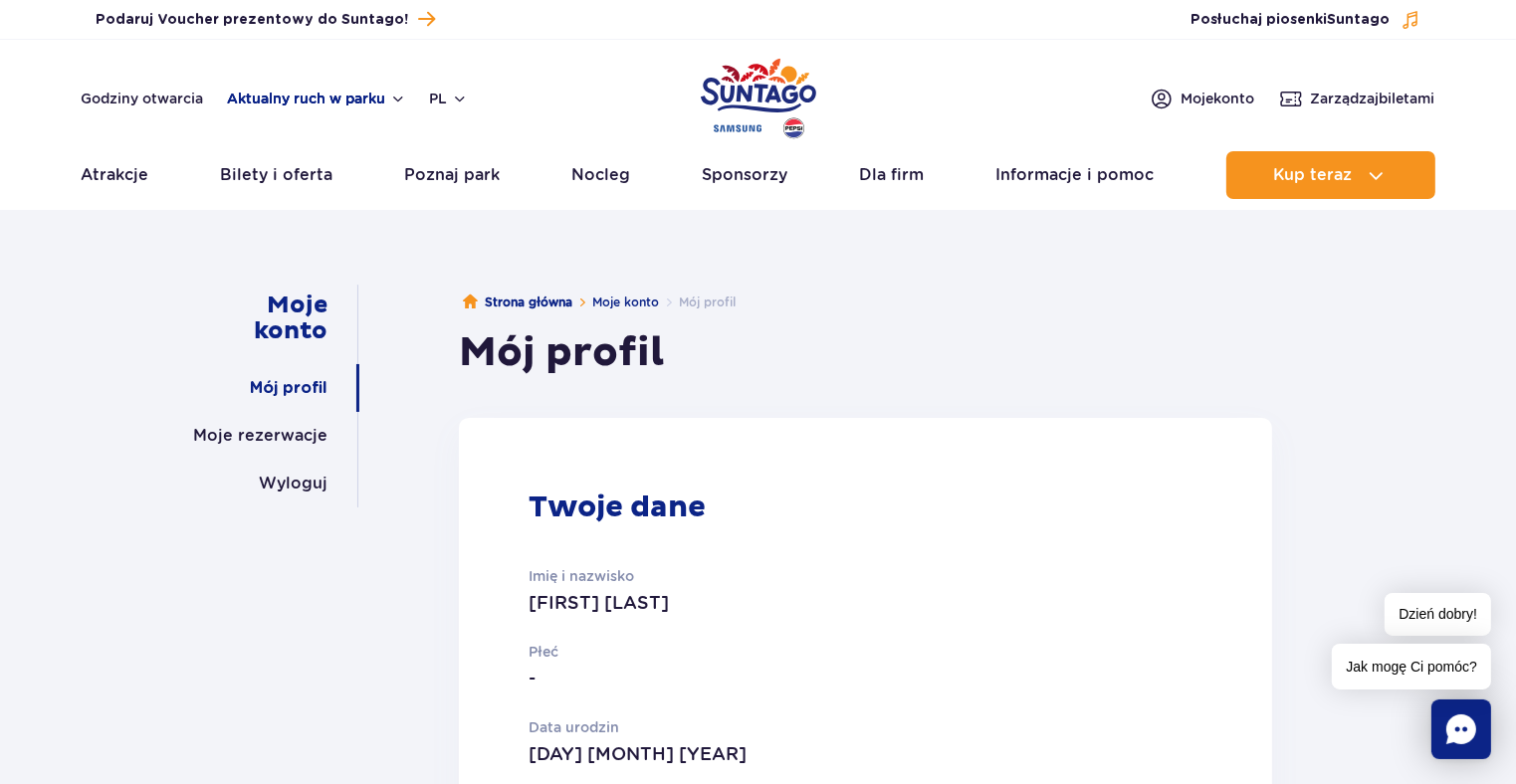 click on "Godziny otwarcia
Aktualny ruch w parku
pl
PL
EN
UA" at bounding box center (275, 98) 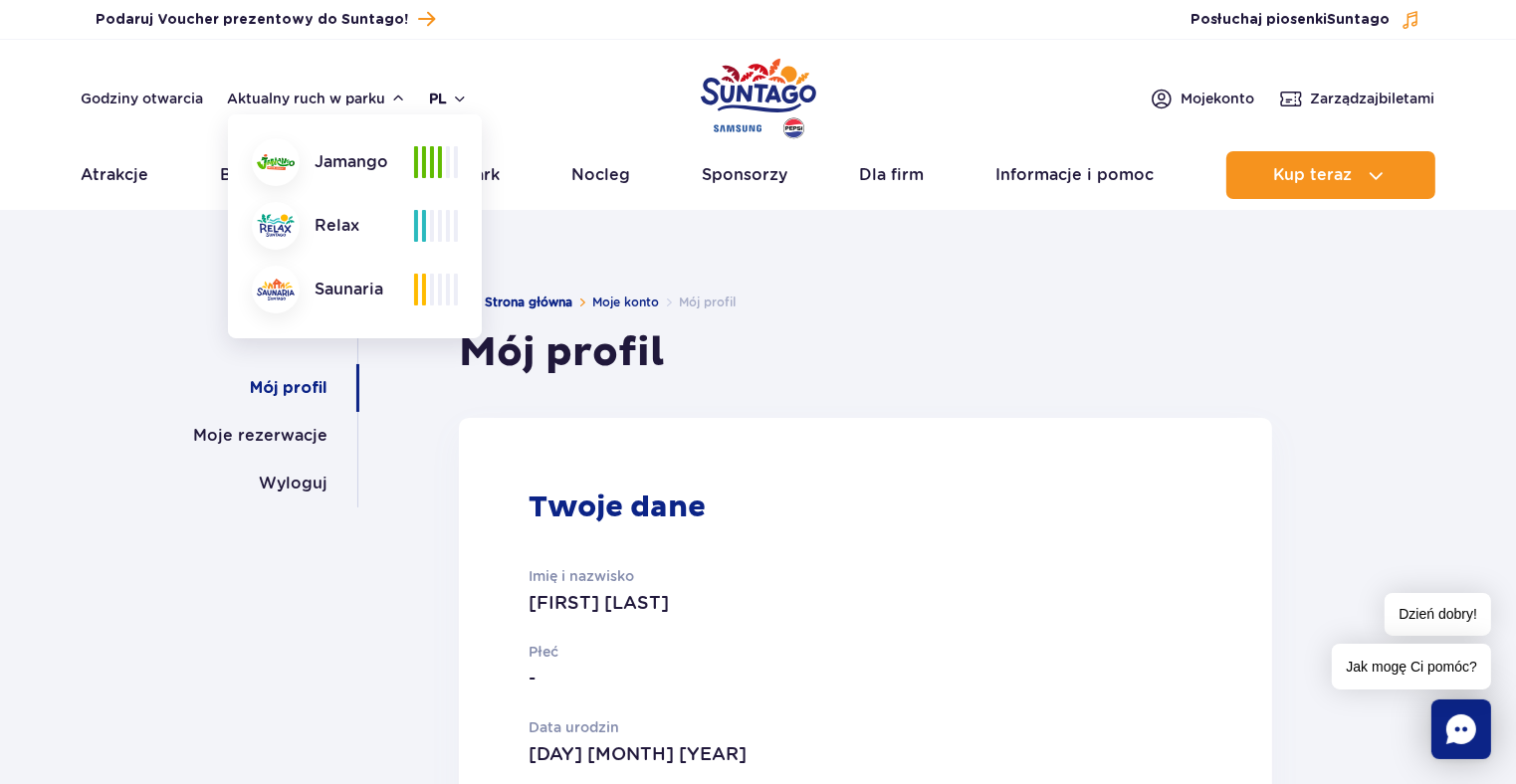 click on "pl" at bounding box center [449, 98] 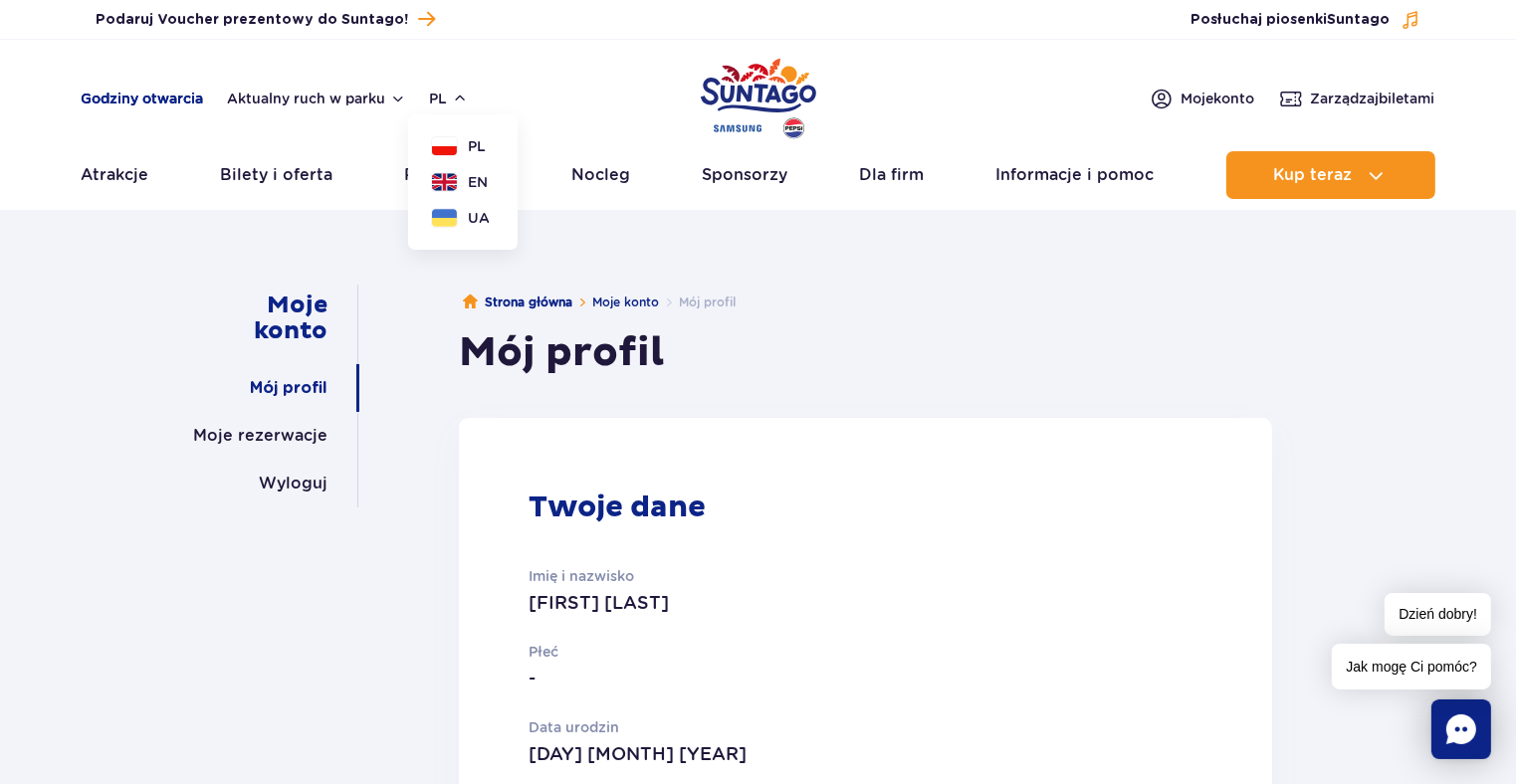 click on "Godziny otwarcia" at bounding box center [142, 98] 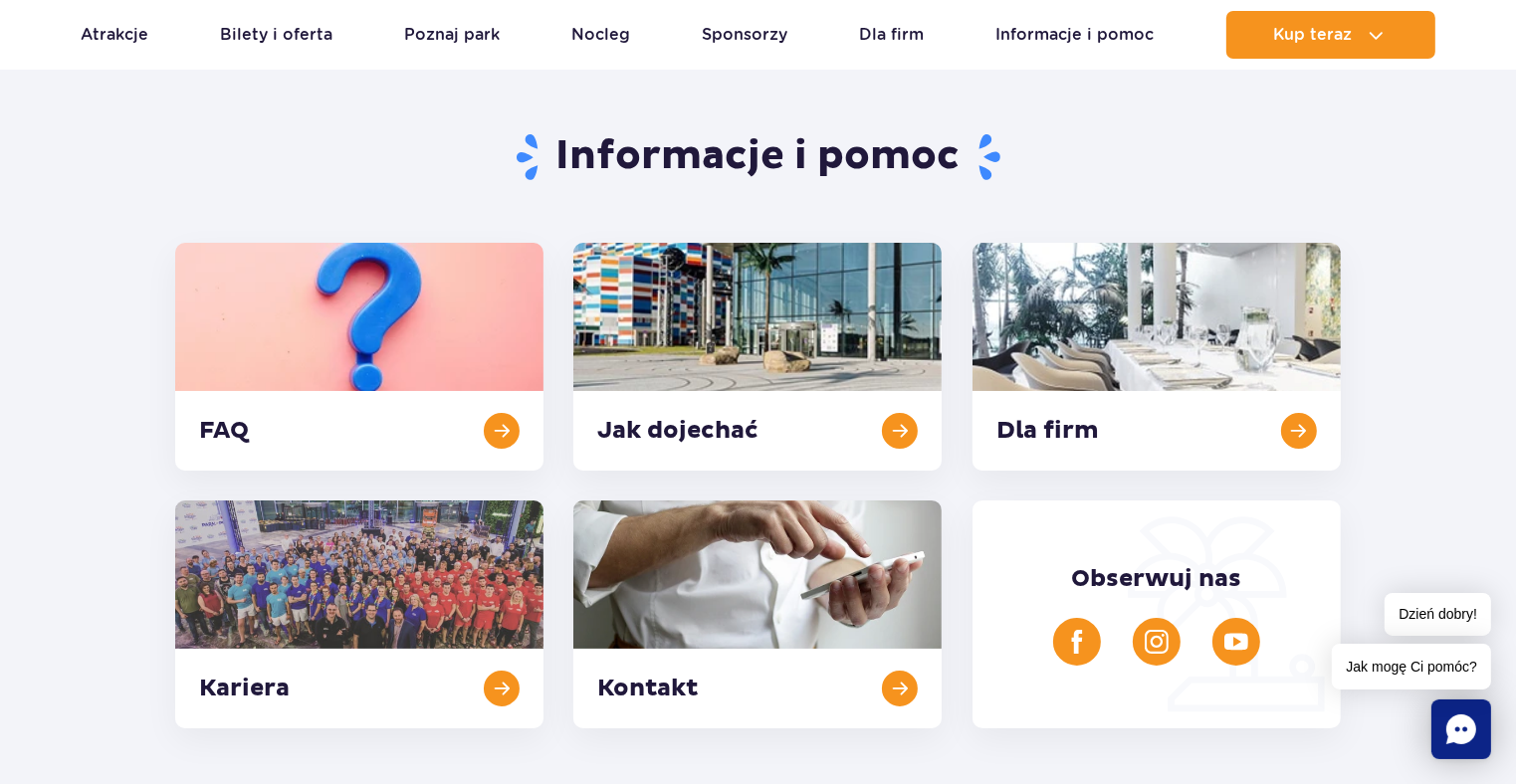 scroll, scrollTop: 298, scrollLeft: 0, axis: vertical 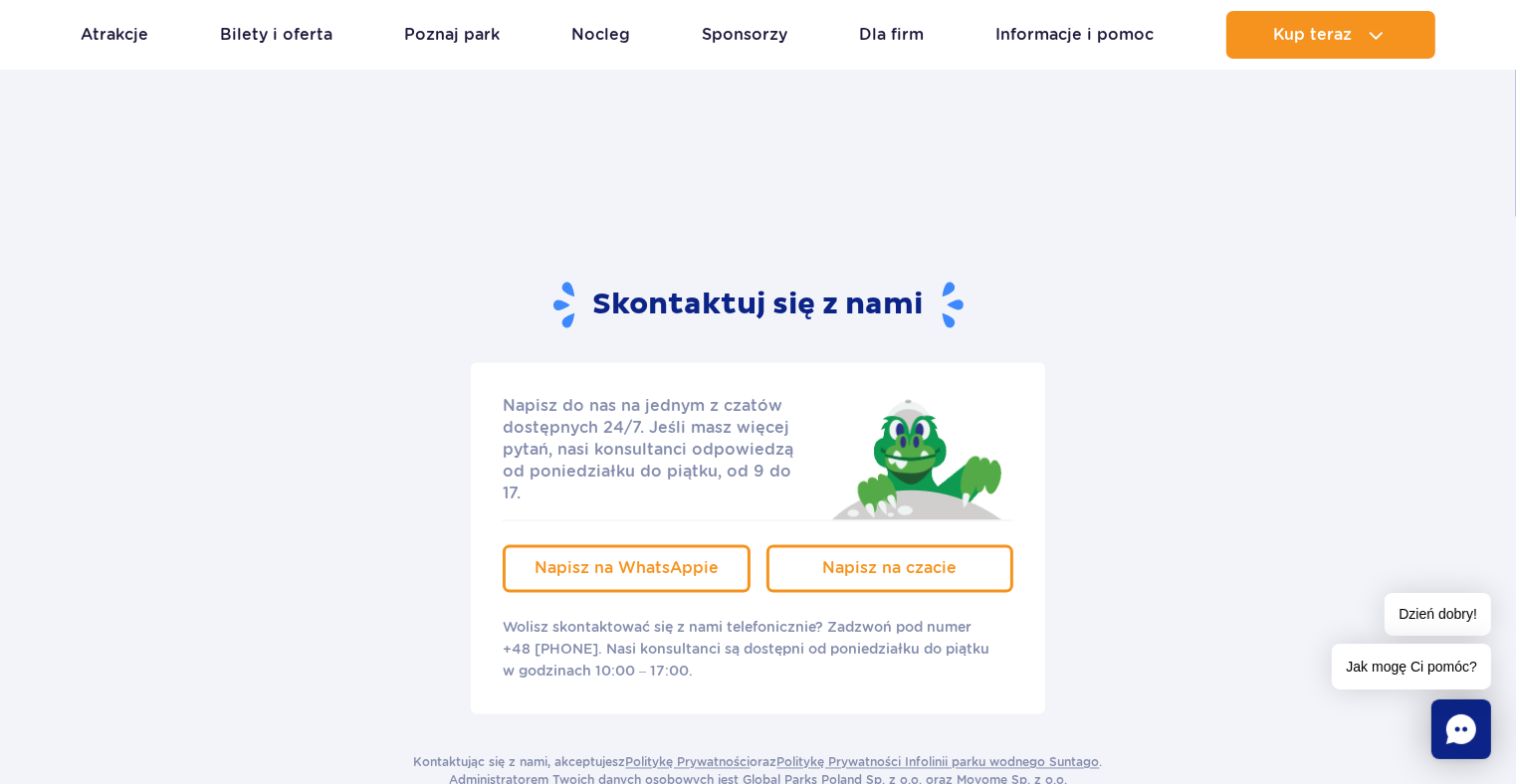 click 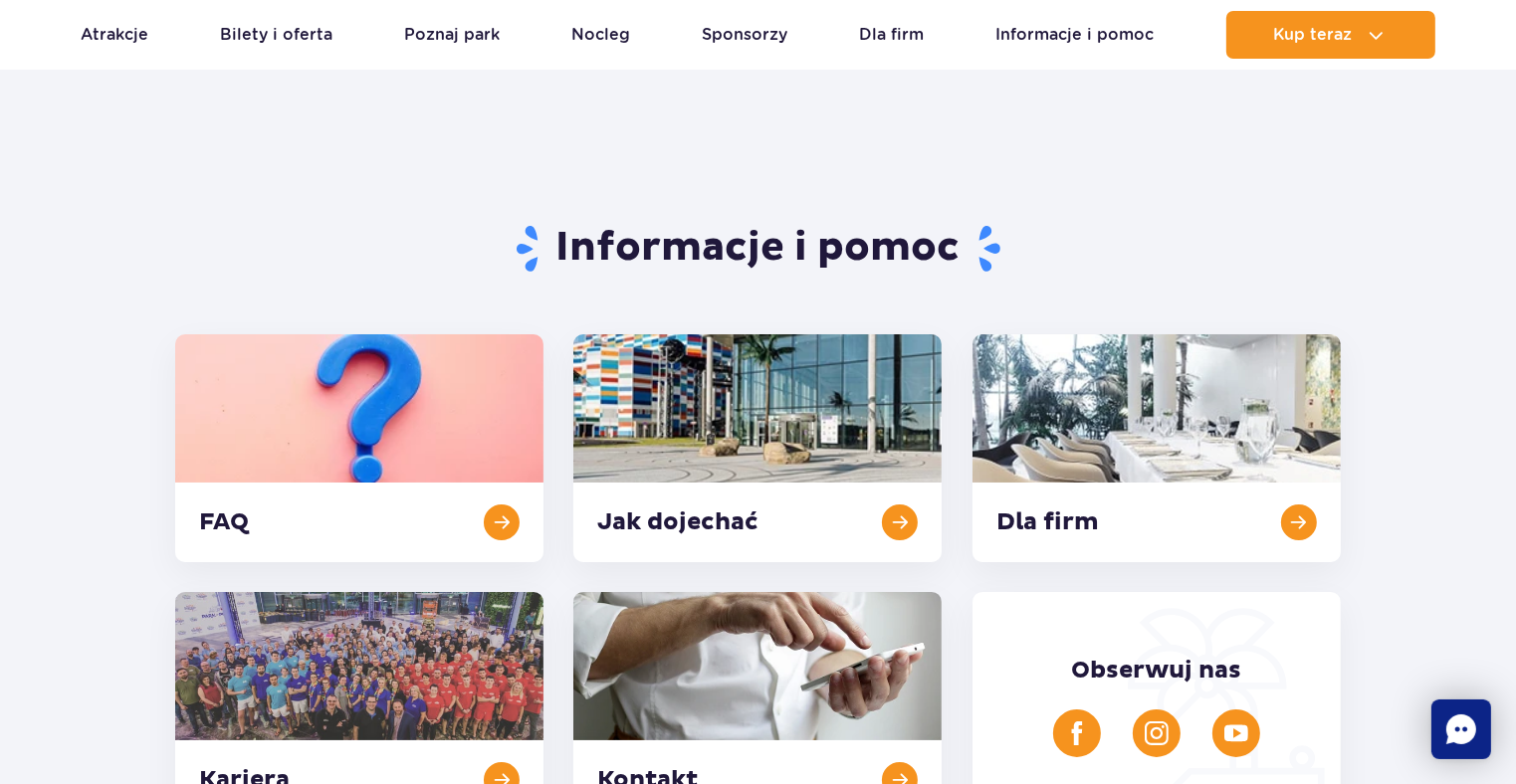 scroll, scrollTop: 0, scrollLeft: 0, axis: both 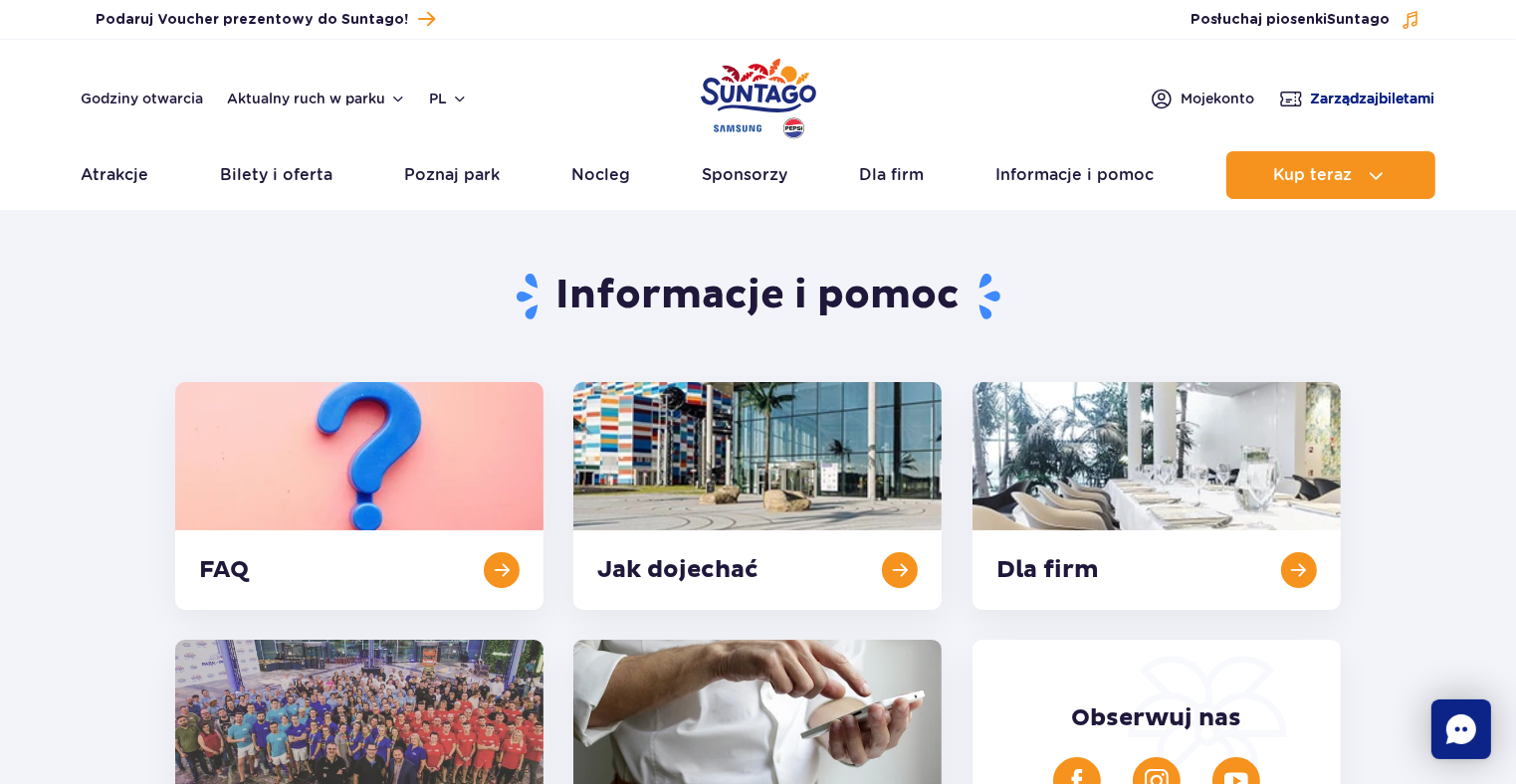 click on "Zarządzaj  biletami" at bounding box center [1373, 98] 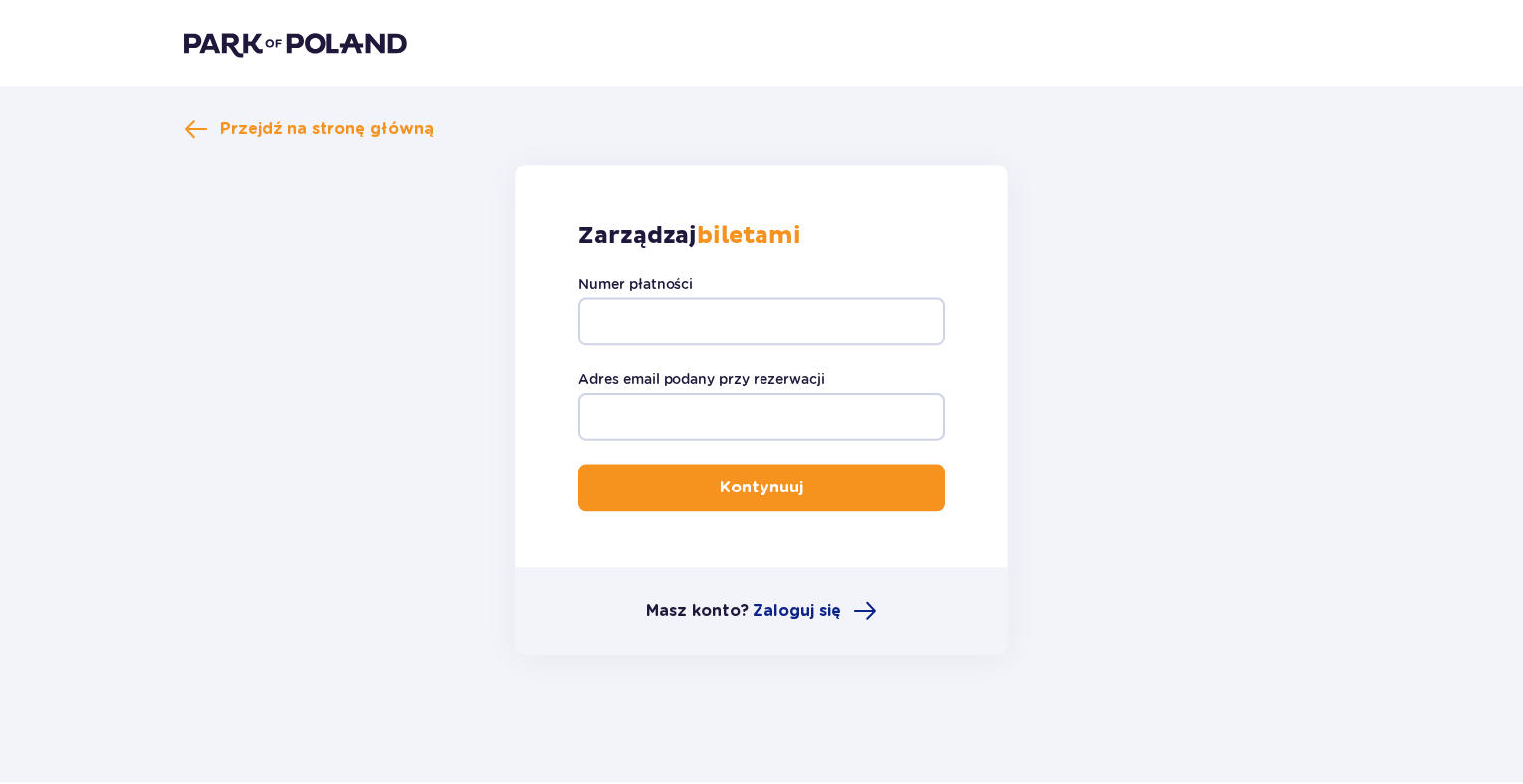 scroll, scrollTop: 0, scrollLeft: 0, axis: both 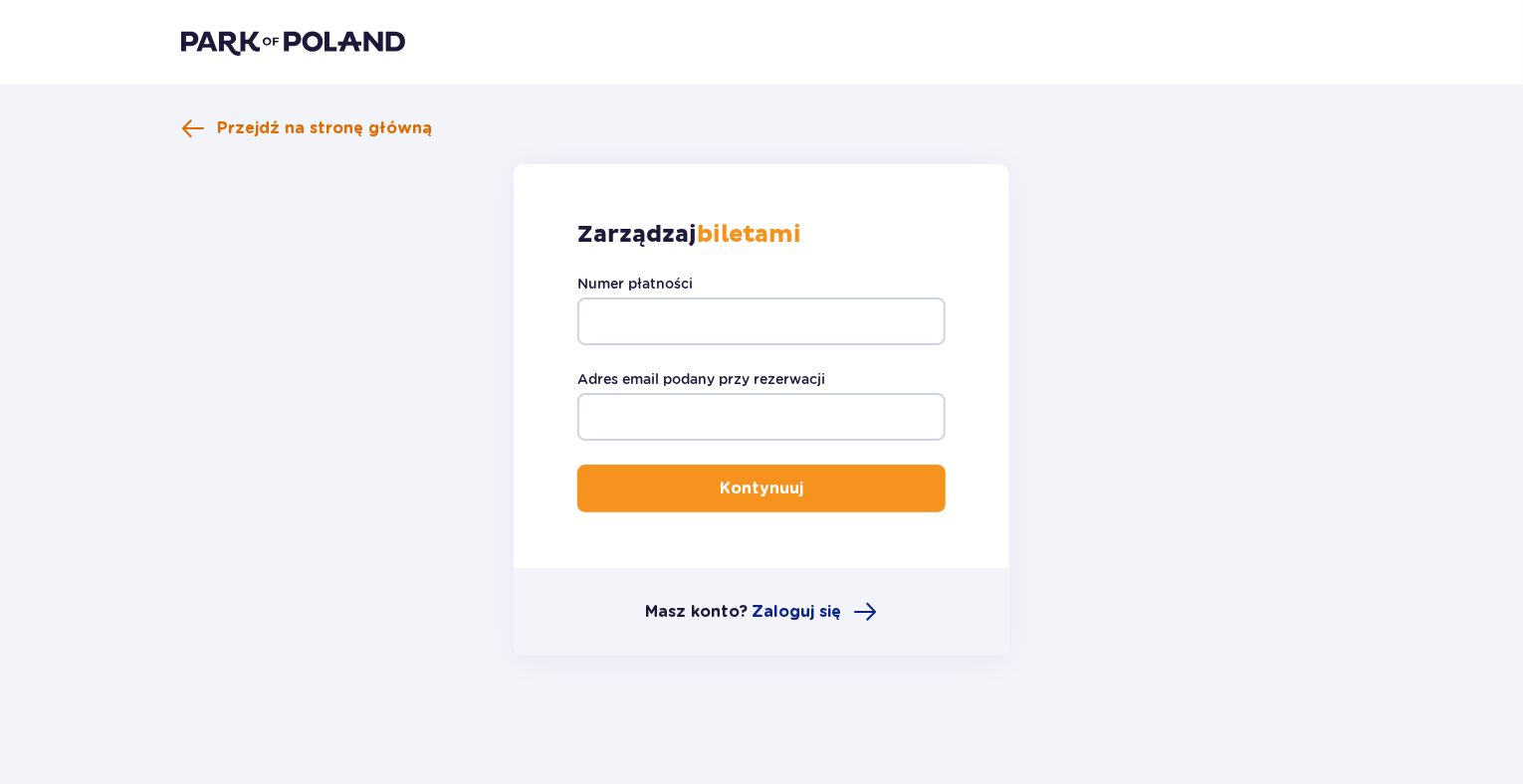 click on "Przejdź na stronę główną" at bounding box center (325, 128) 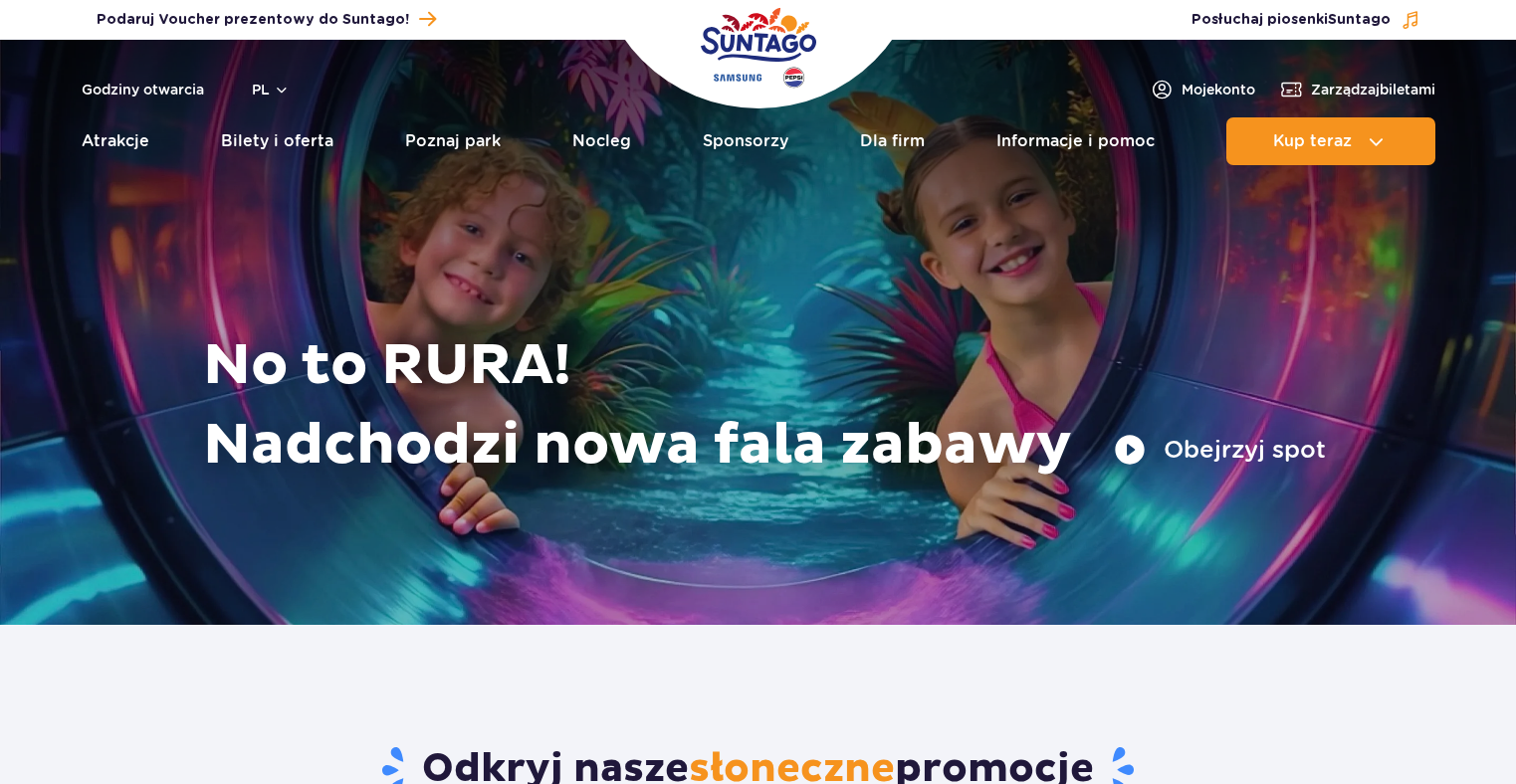 scroll, scrollTop: 0, scrollLeft: 0, axis: both 